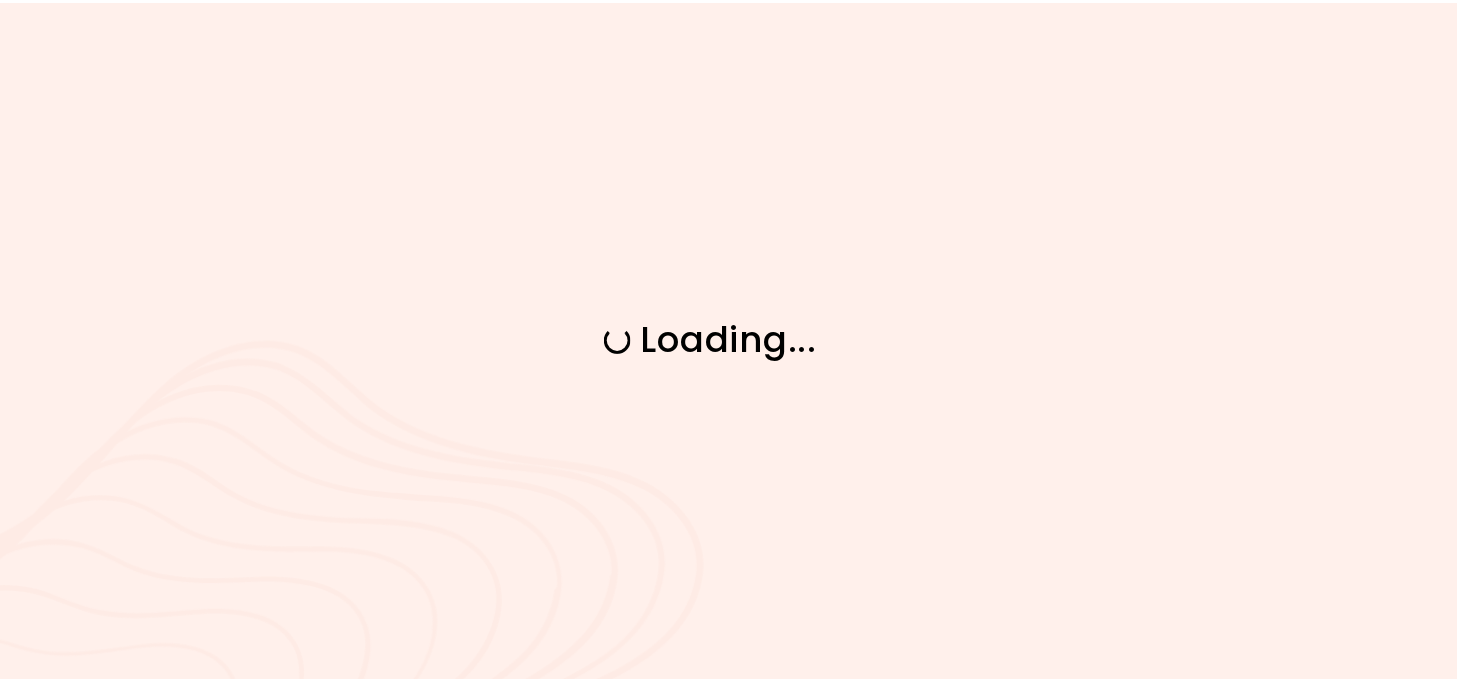 scroll, scrollTop: 0, scrollLeft: 0, axis: both 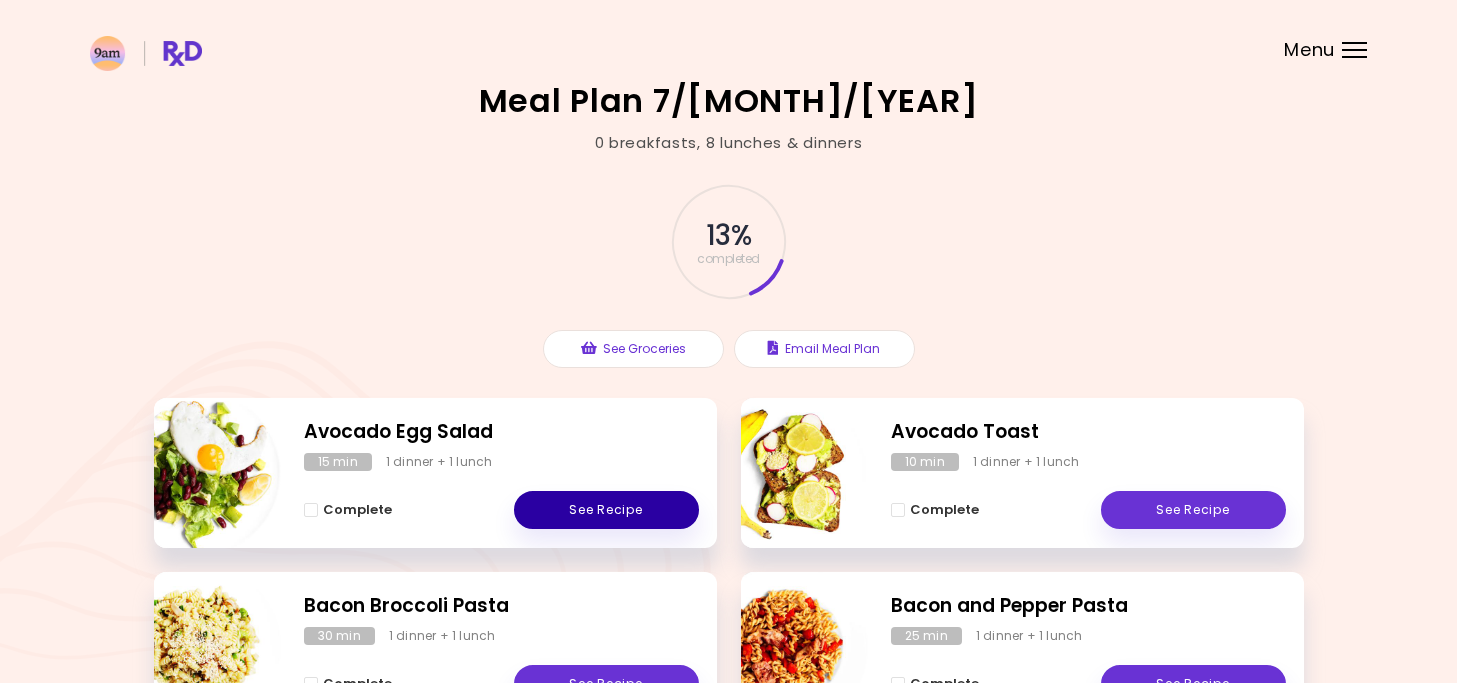 click on "See Recipe" at bounding box center [606, 510] 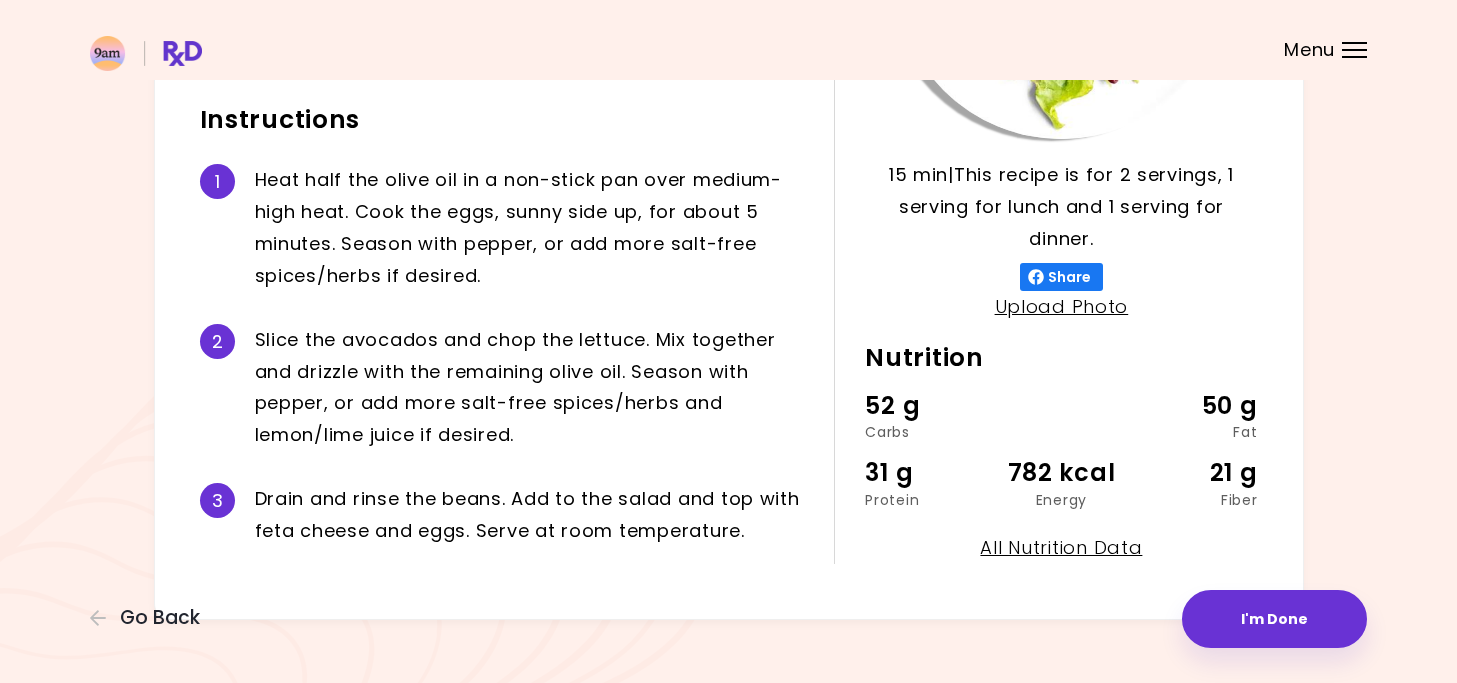 scroll, scrollTop: 417, scrollLeft: 0, axis: vertical 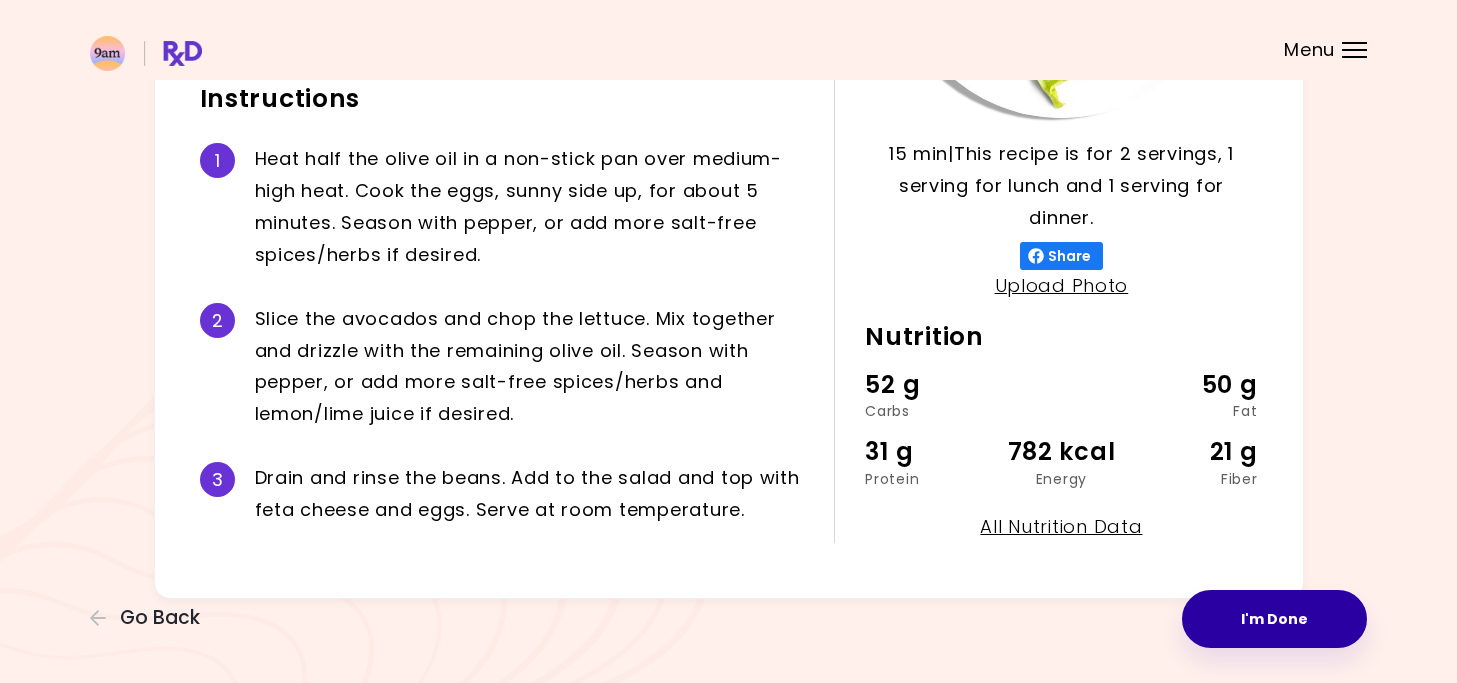 click on "I'm Done" at bounding box center [1274, 619] 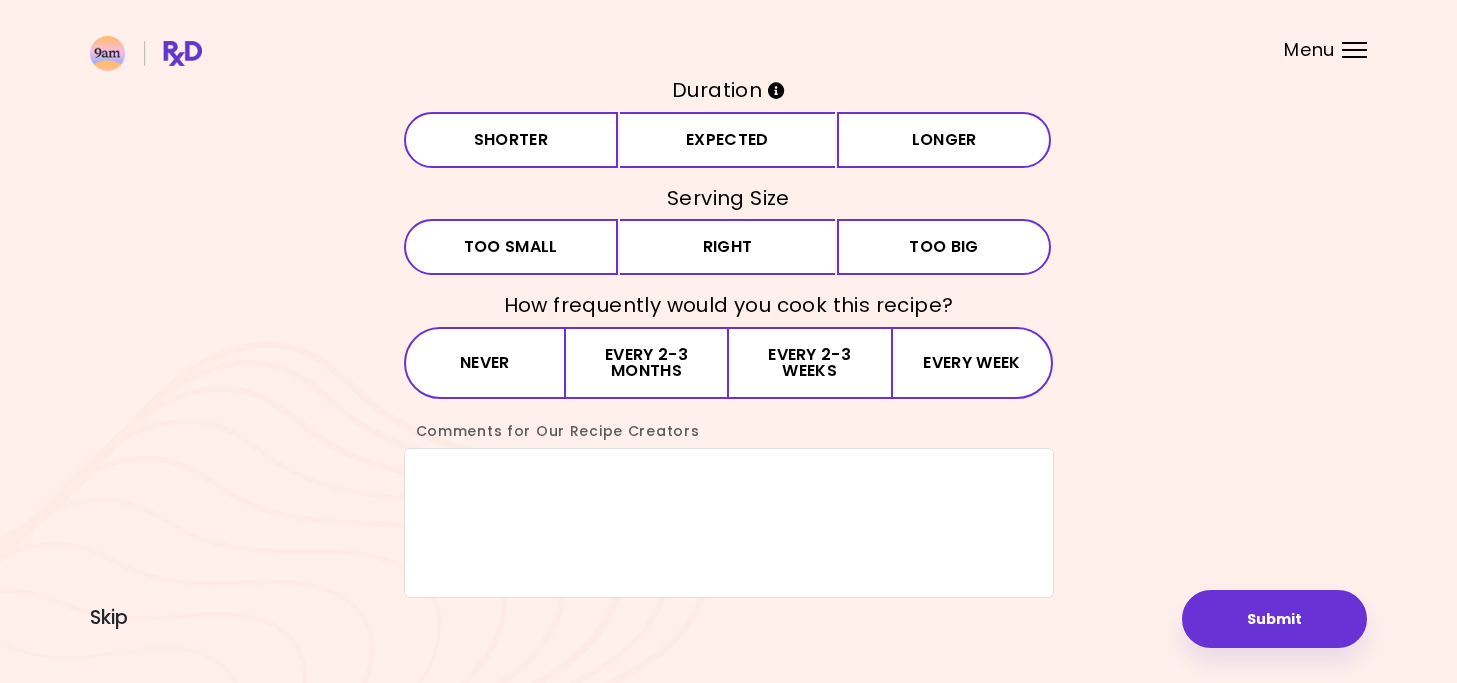 scroll, scrollTop: 0, scrollLeft: 0, axis: both 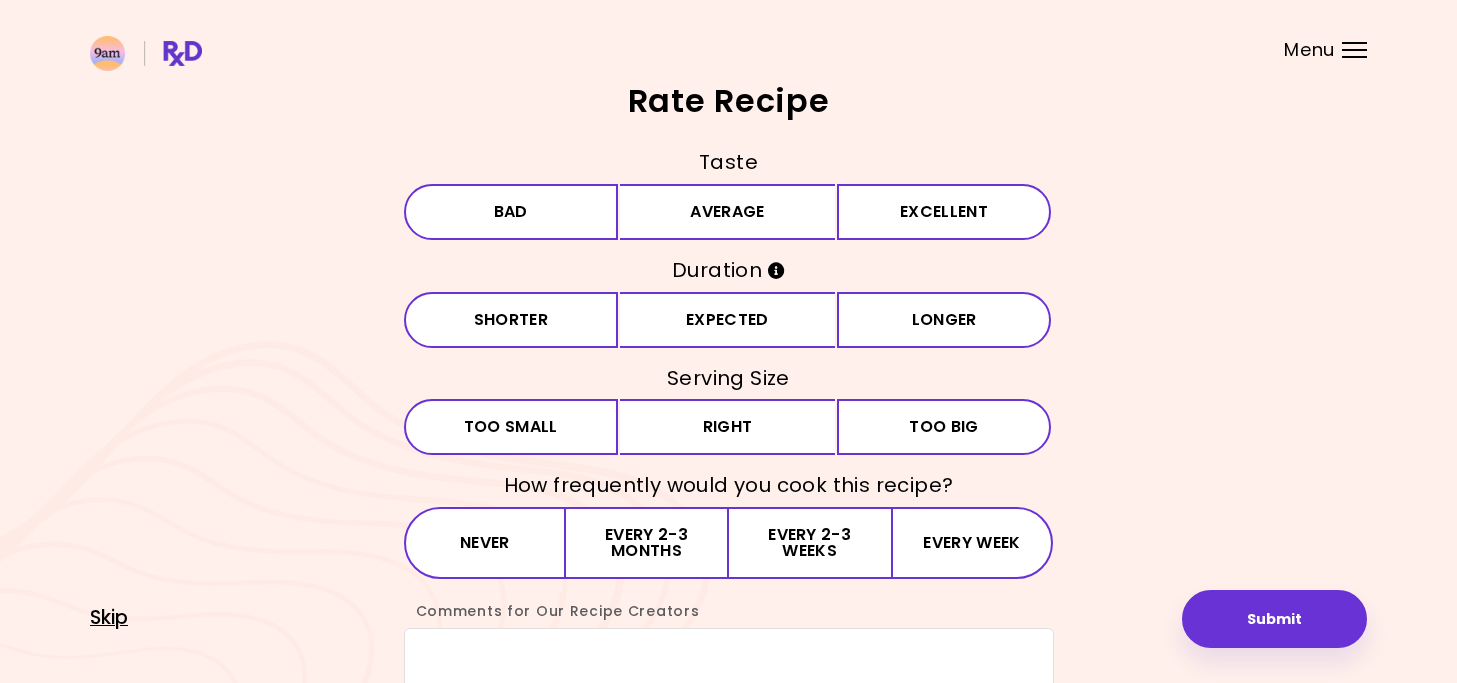 click on "Skip" at bounding box center (109, 618) 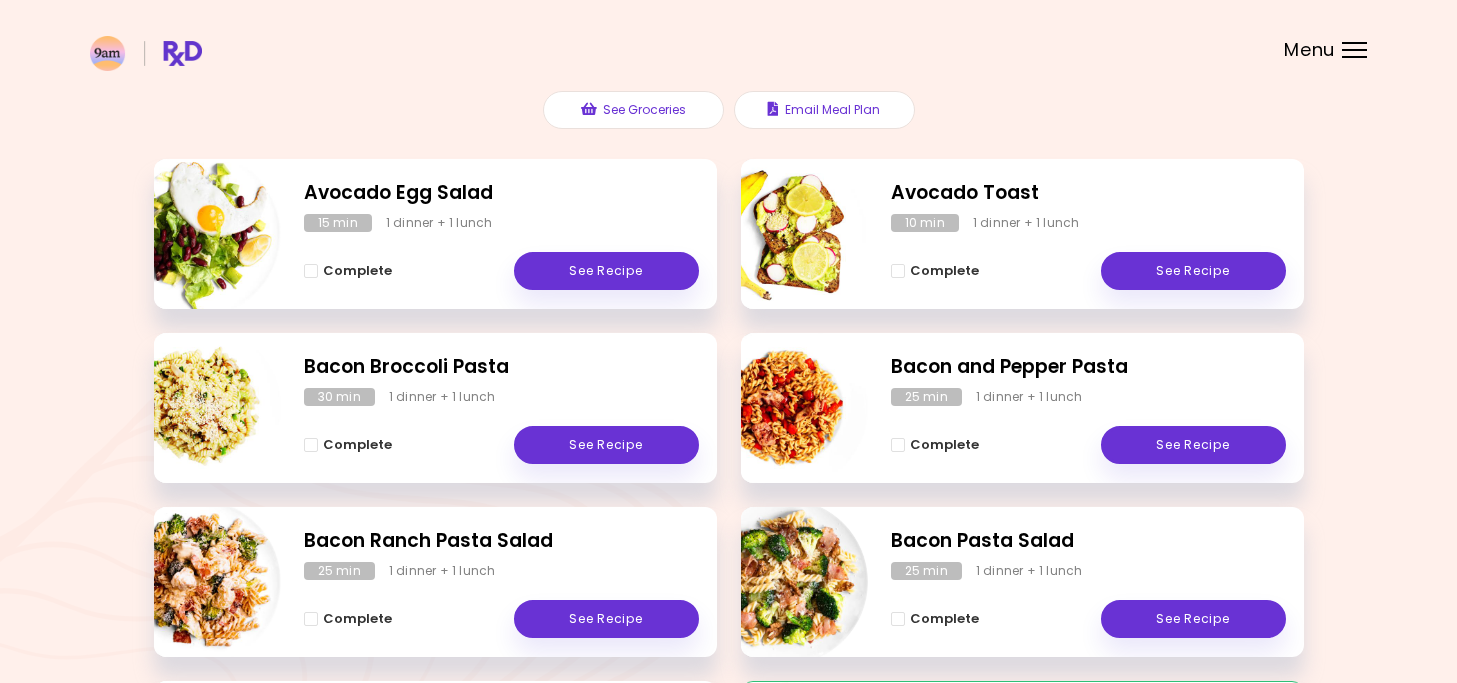 scroll, scrollTop: 496, scrollLeft: 0, axis: vertical 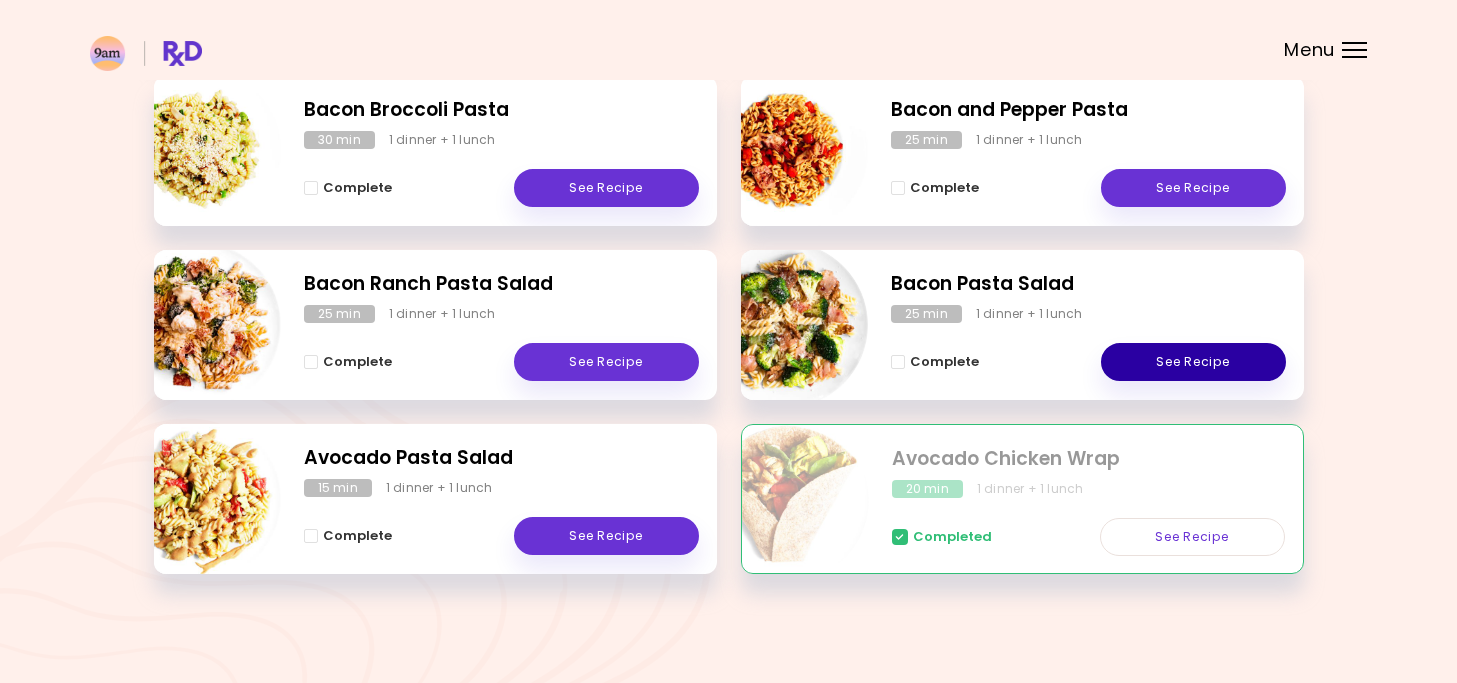 click on "See Recipe" at bounding box center (1193, 362) 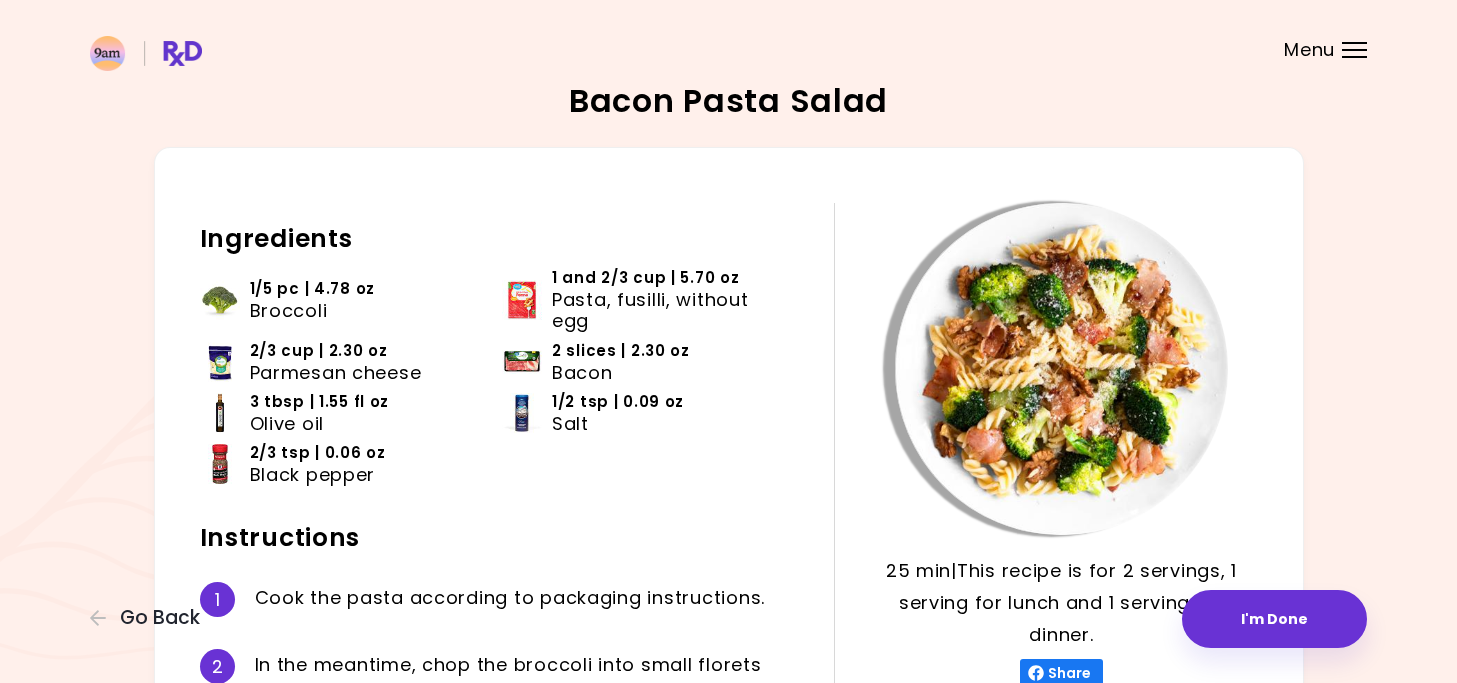 scroll, scrollTop: 441, scrollLeft: 0, axis: vertical 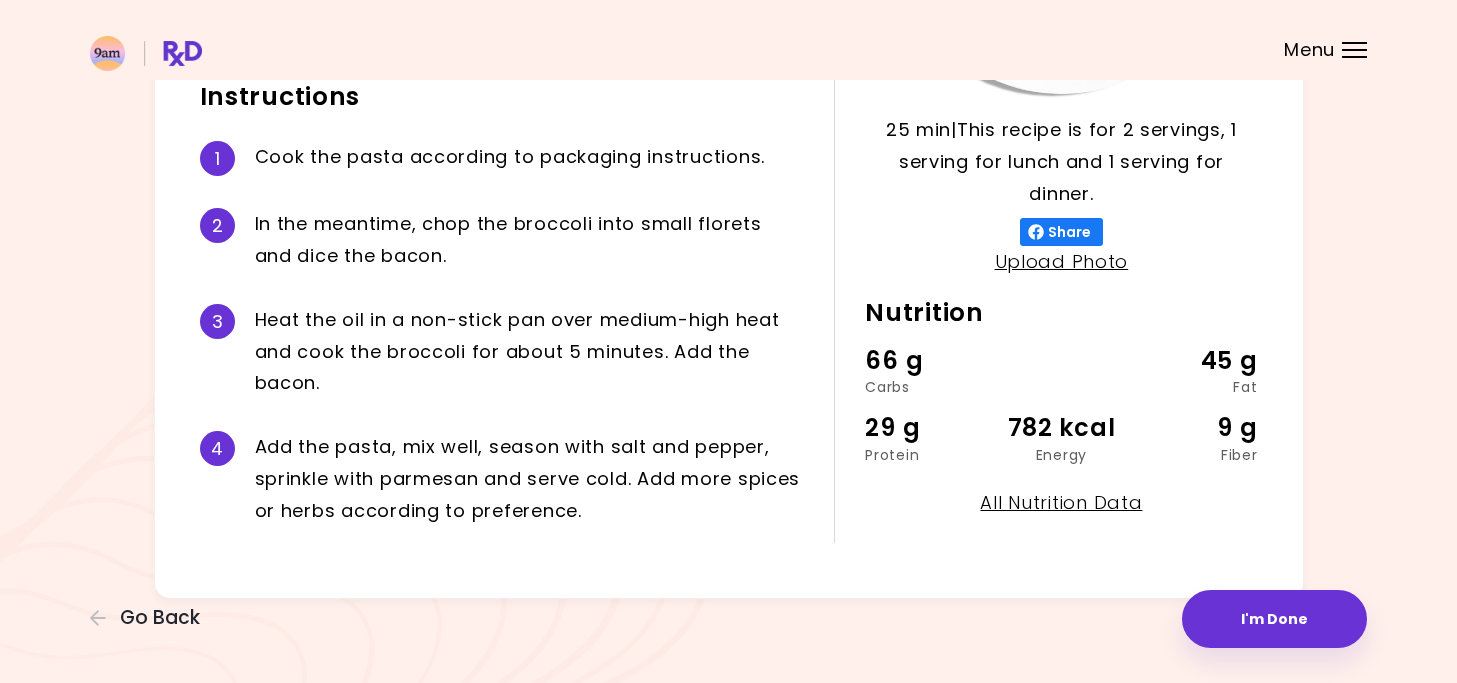 click at bounding box center (728, 40) 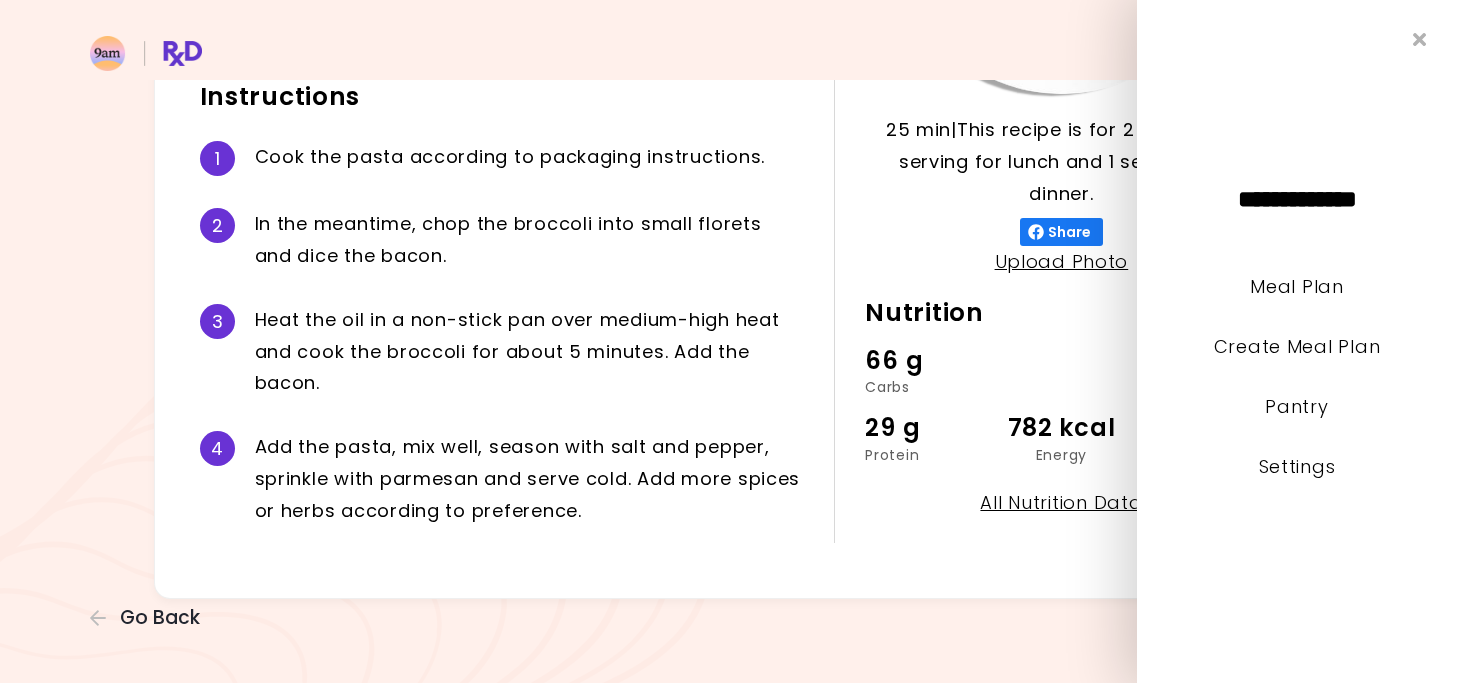 click on "**********" at bounding box center [1297, 341] 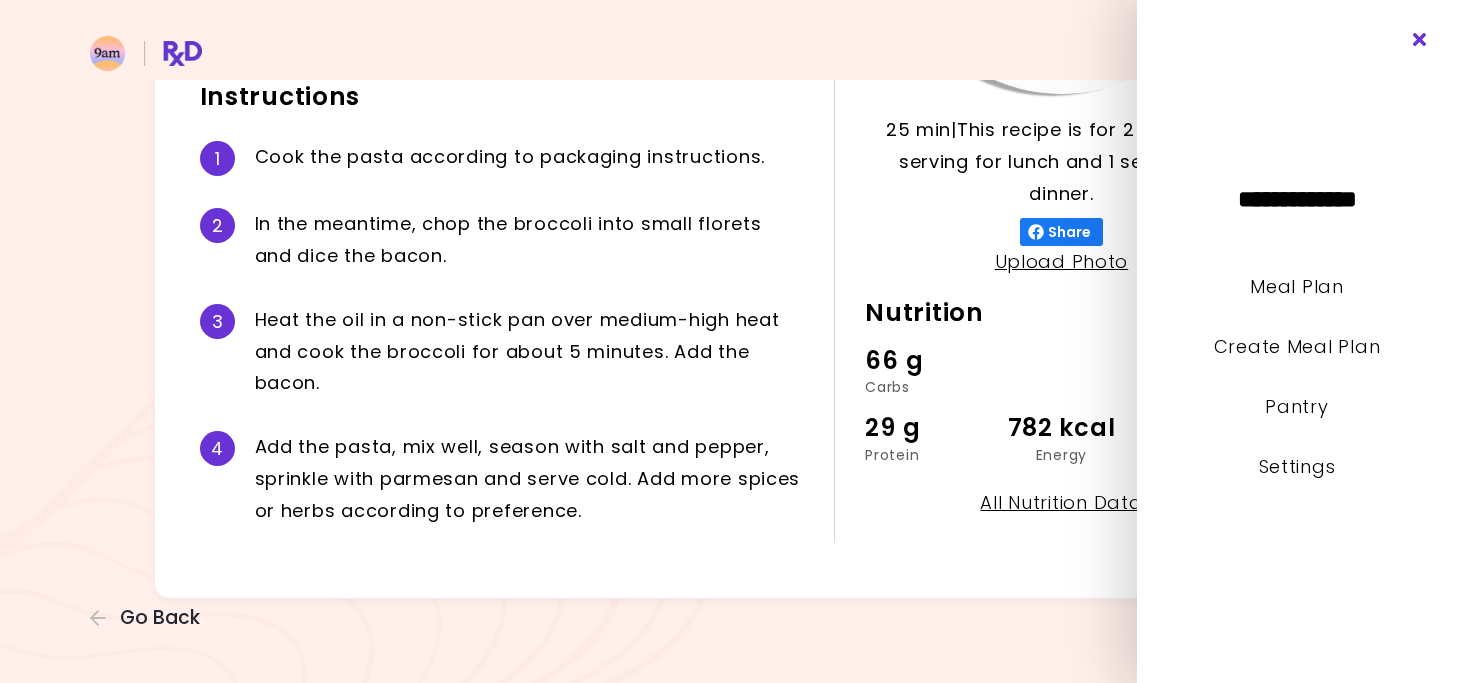 click at bounding box center (1420, 40) 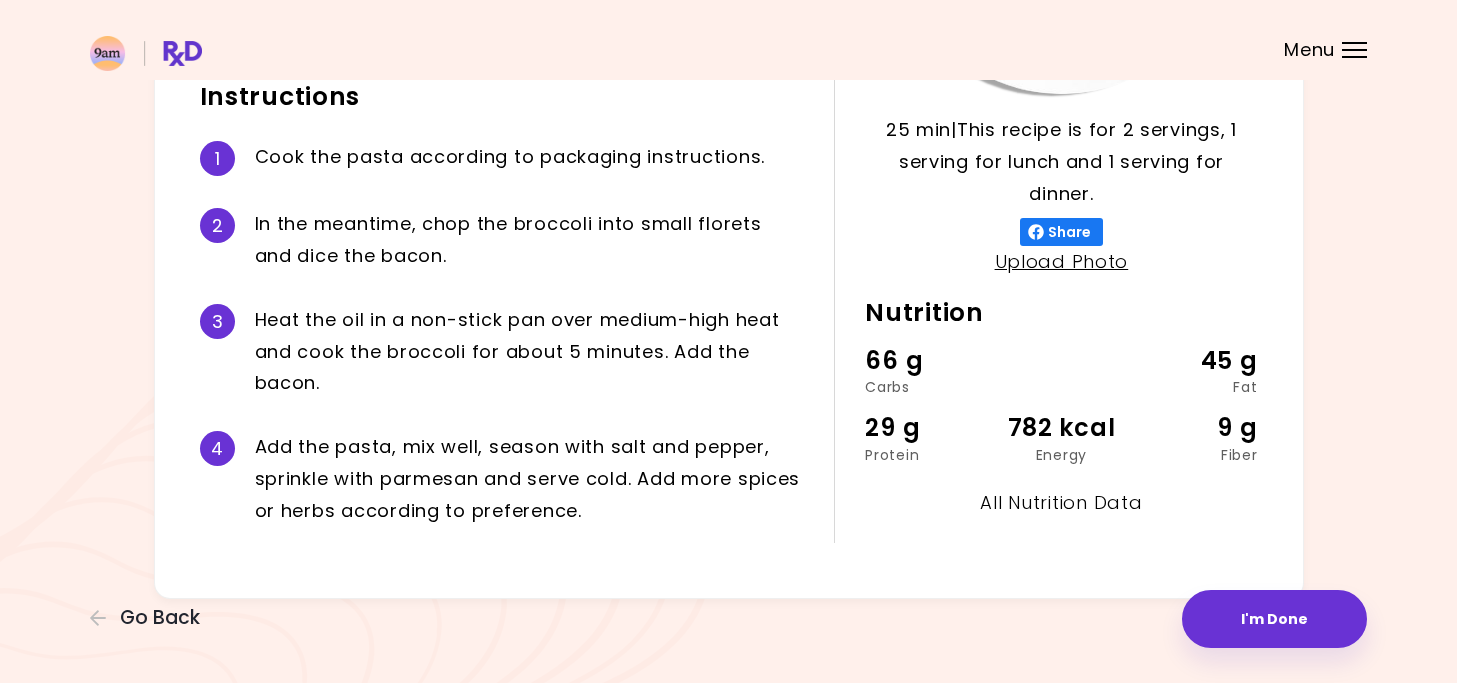 click on "All Nutrition Data" at bounding box center (1061, 502) 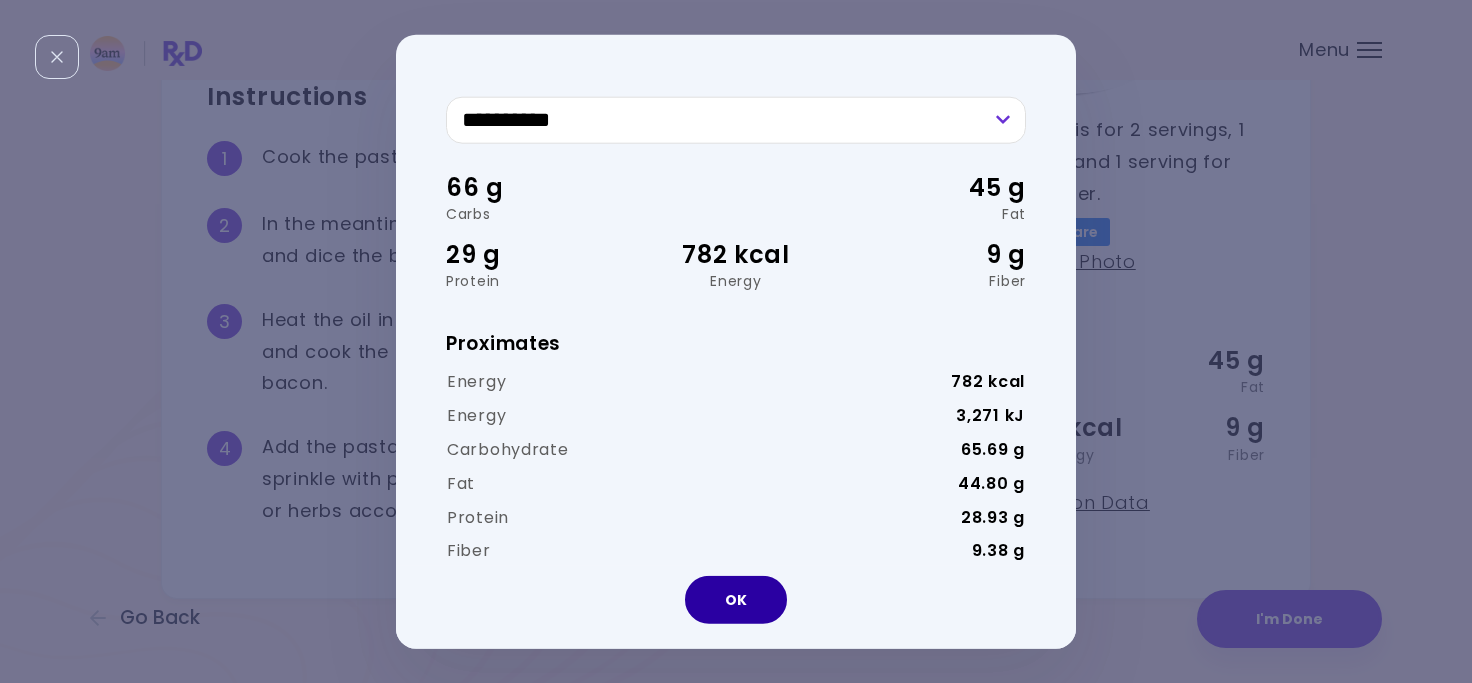 click on "OK" at bounding box center (736, 600) 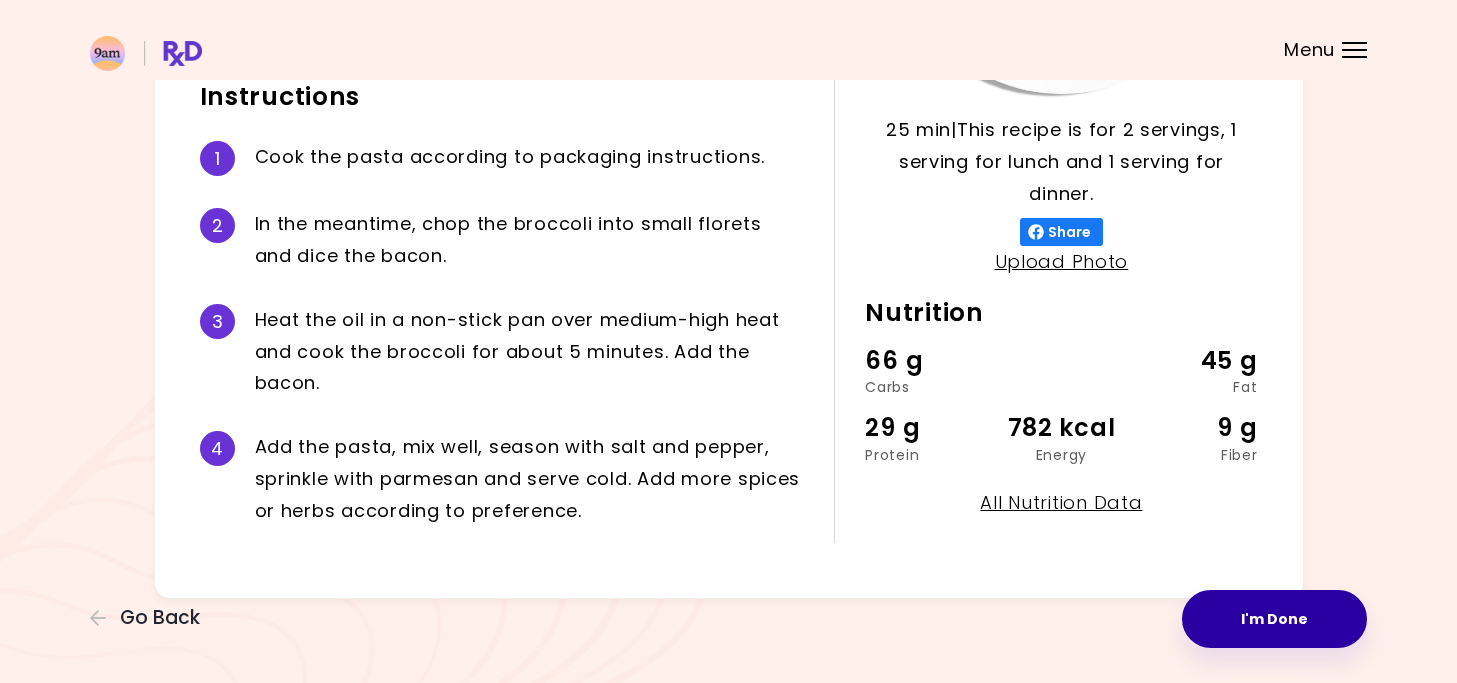 click on "I'm Done" at bounding box center (1274, 619) 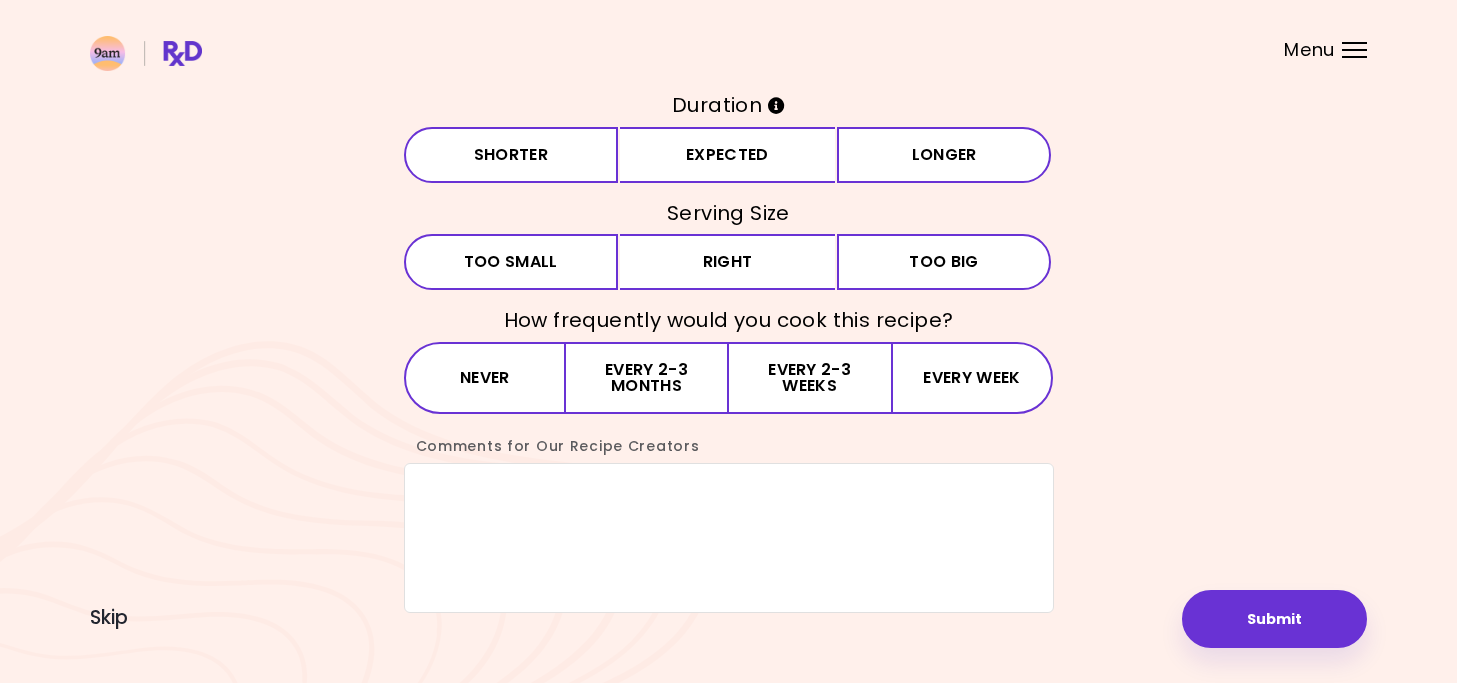 scroll, scrollTop: 176, scrollLeft: 0, axis: vertical 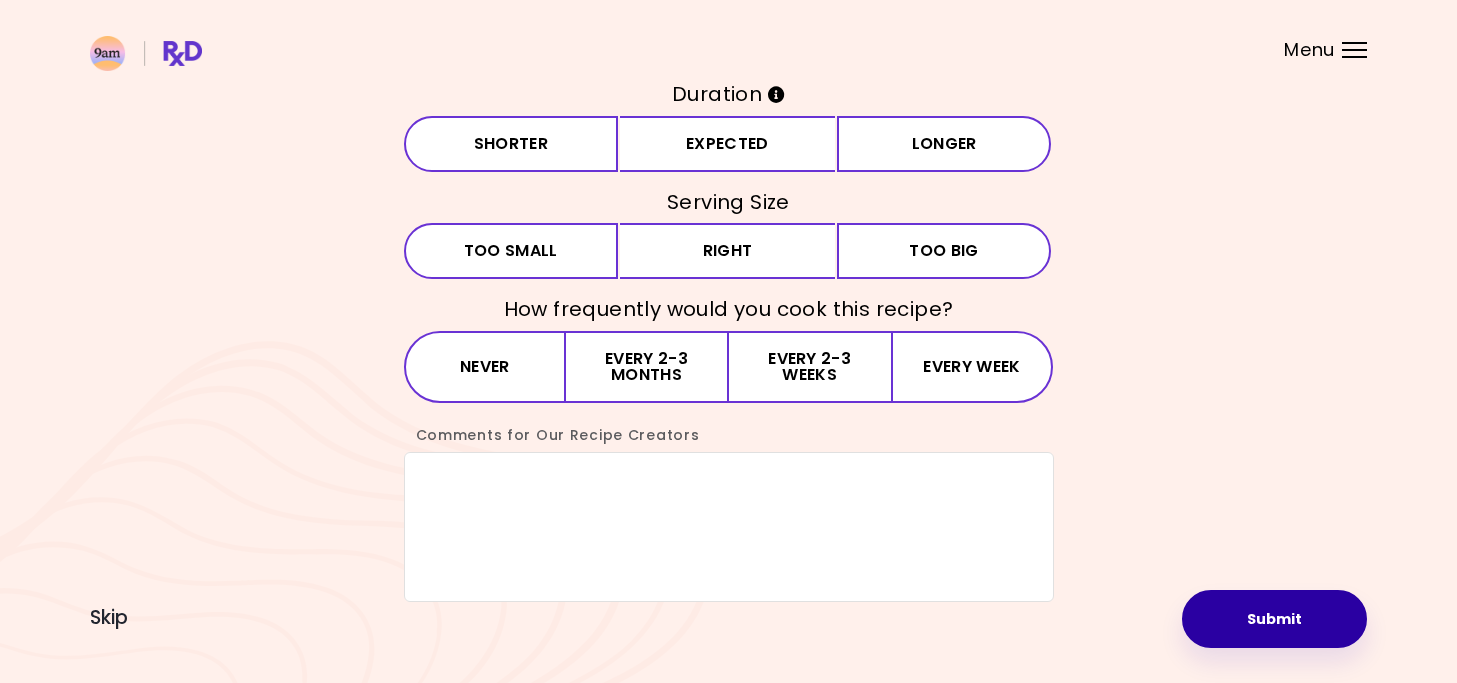 click on "Submit" at bounding box center (1274, 619) 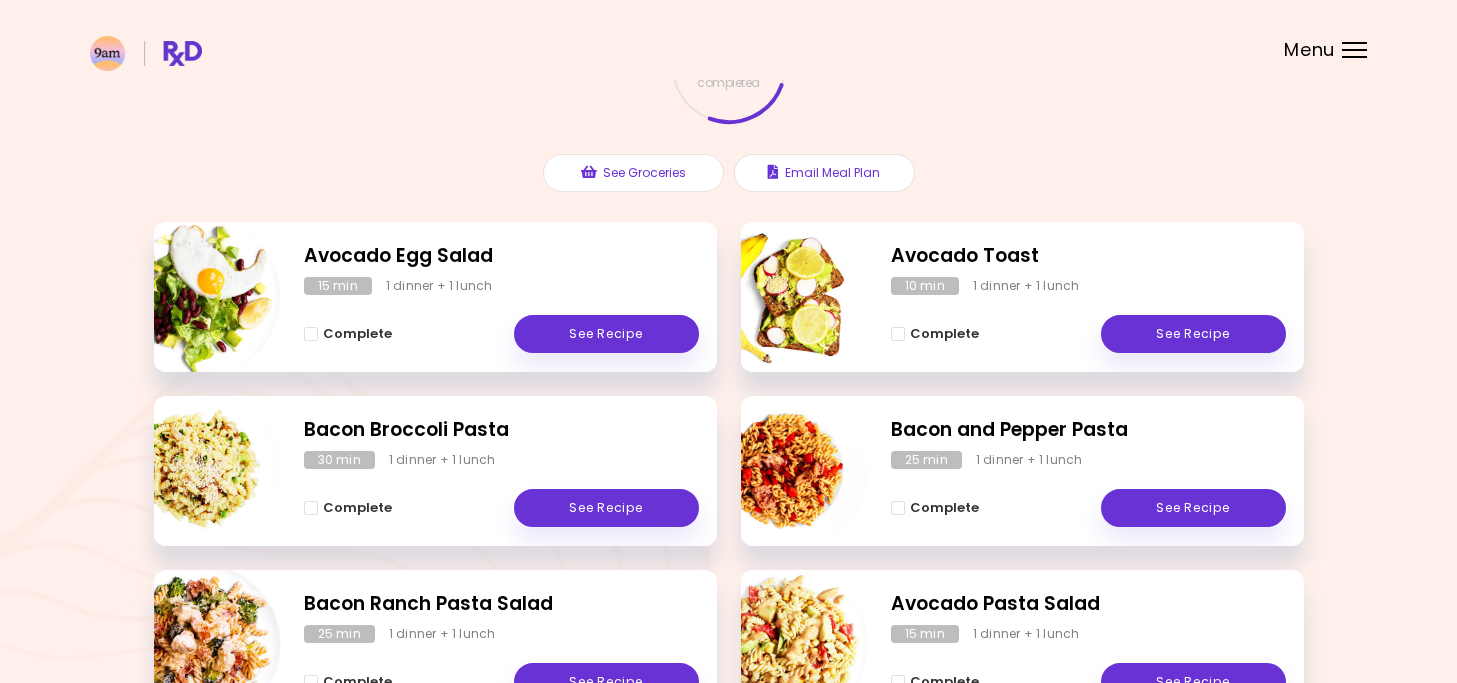 scroll, scrollTop: 0, scrollLeft: 0, axis: both 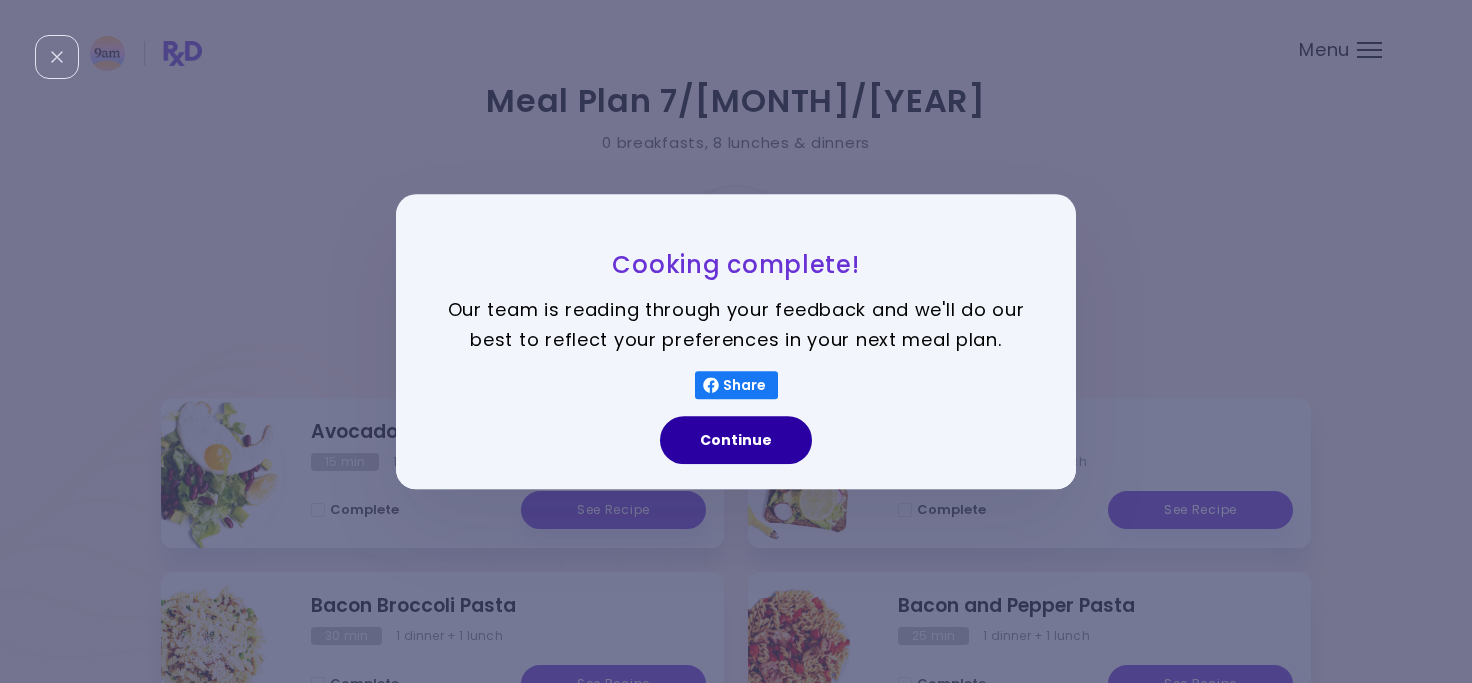 click on "Continue" at bounding box center [736, 440] 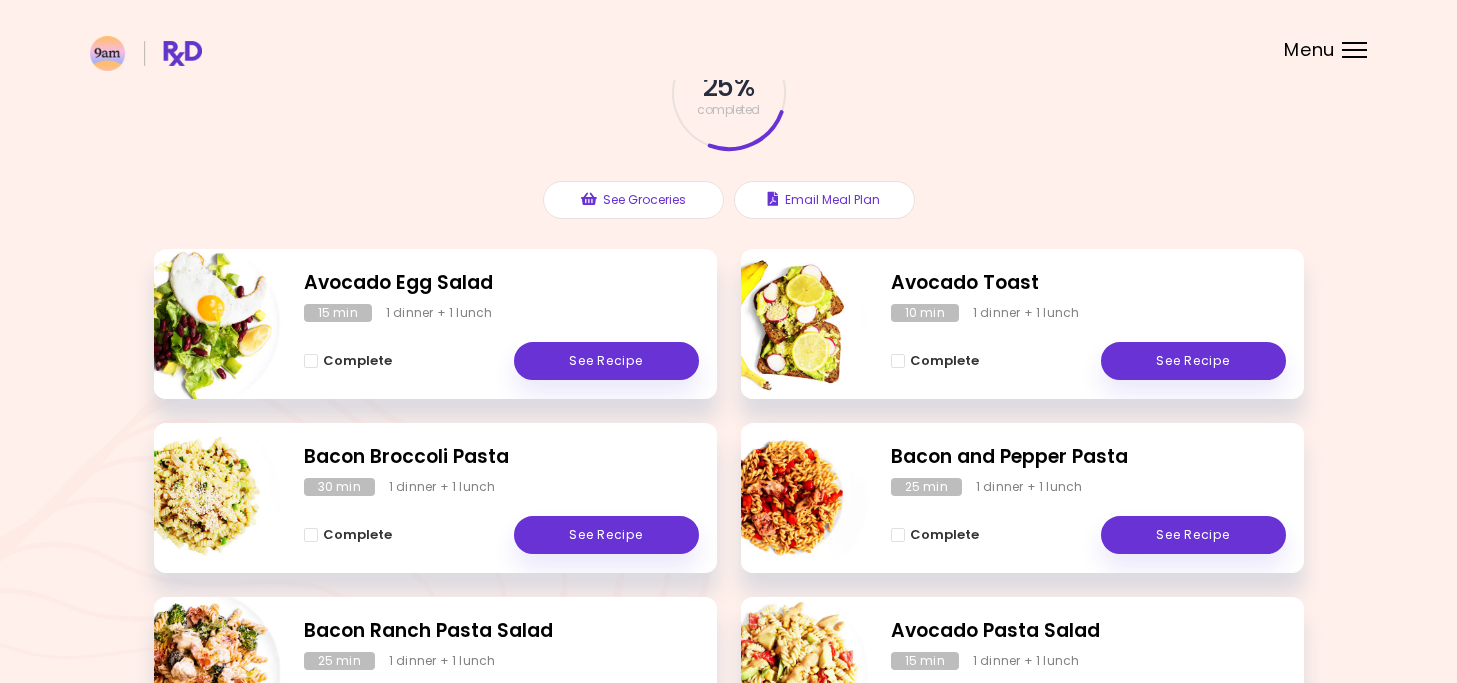 scroll, scrollTop: 96, scrollLeft: 0, axis: vertical 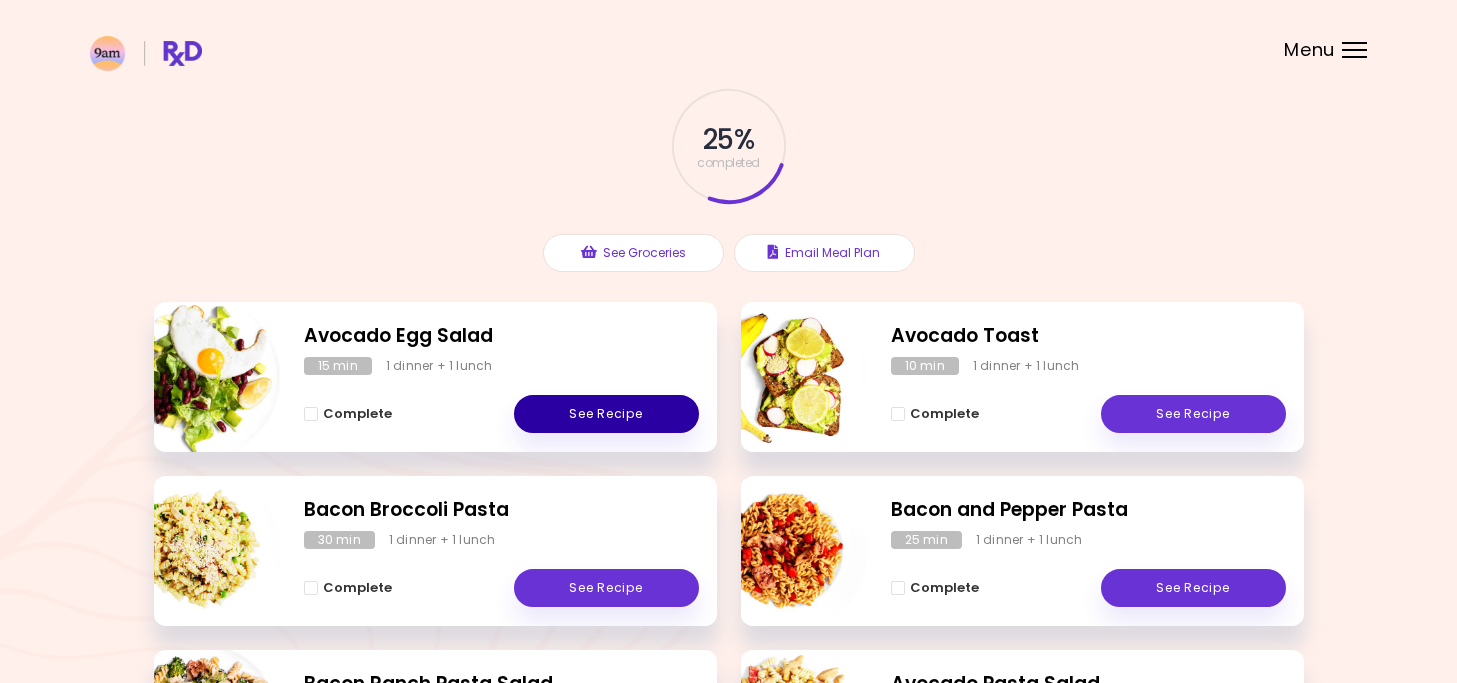 click on "See Recipe" at bounding box center [606, 414] 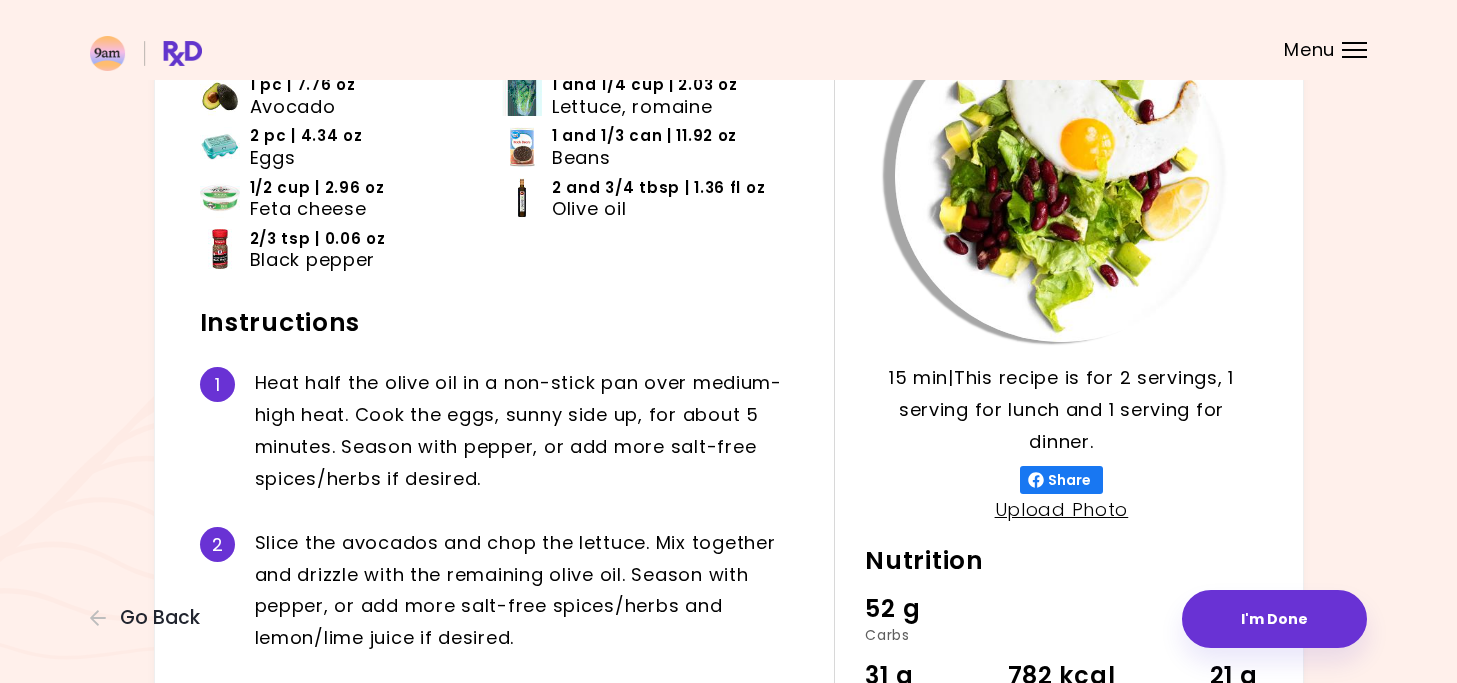 scroll, scrollTop: 417, scrollLeft: 0, axis: vertical 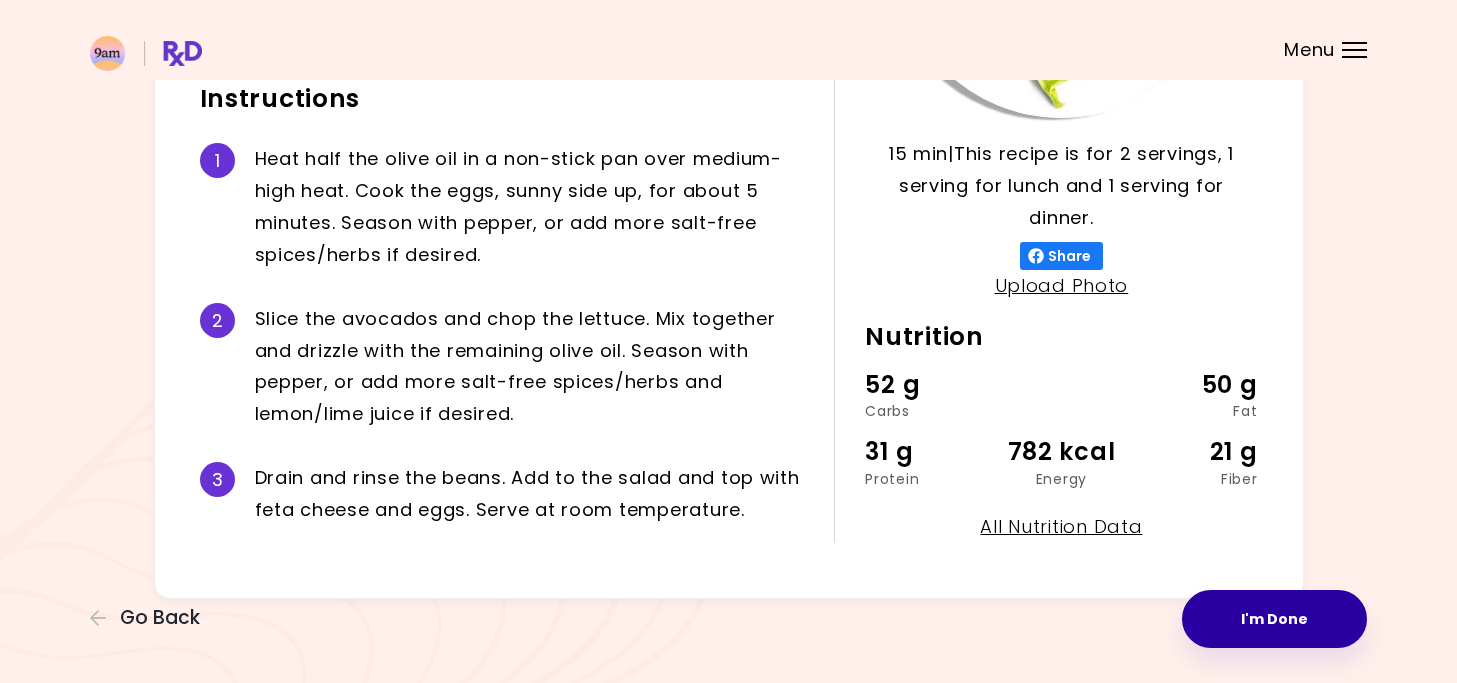 click on "I'm Done" at bounding box center (1274, 619) 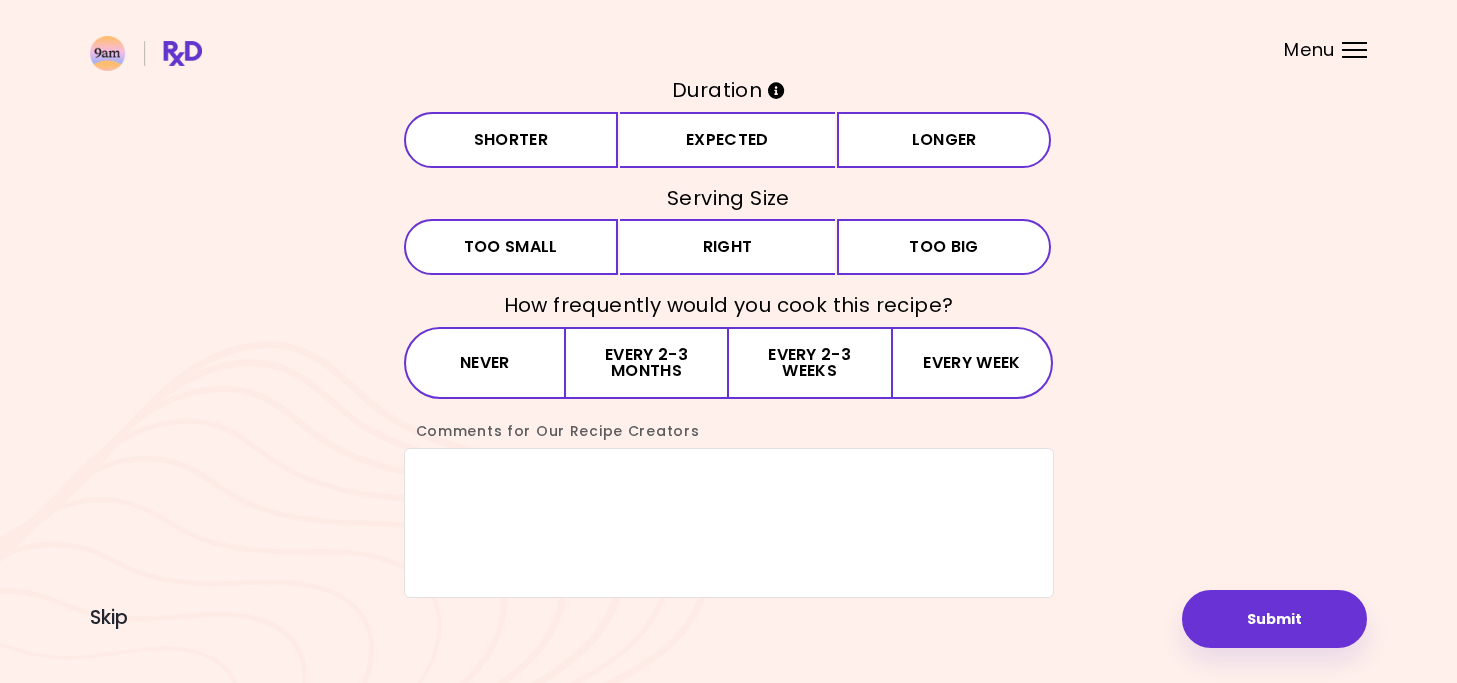 scroll, scrollTop: 0, scrollLeft: 0, axis: both 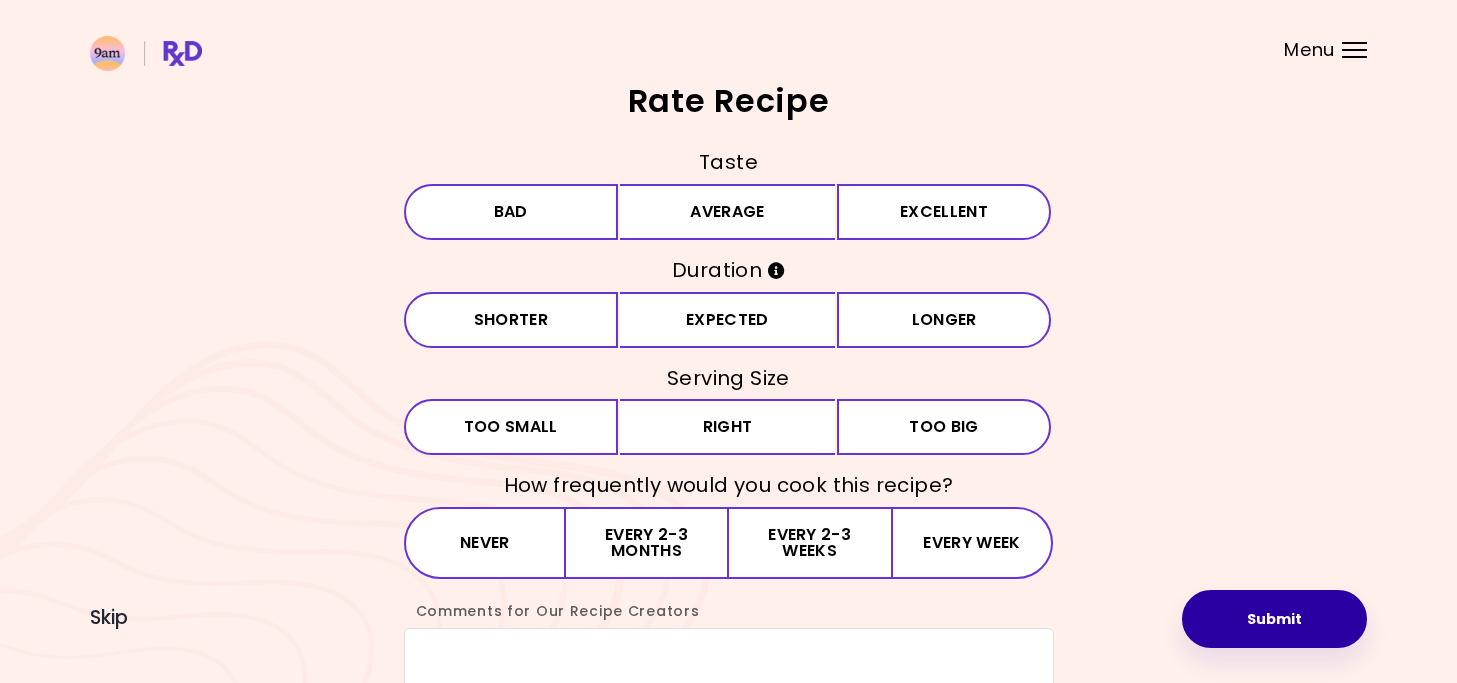 click on "Submit" at bounding box center (1274, 619) 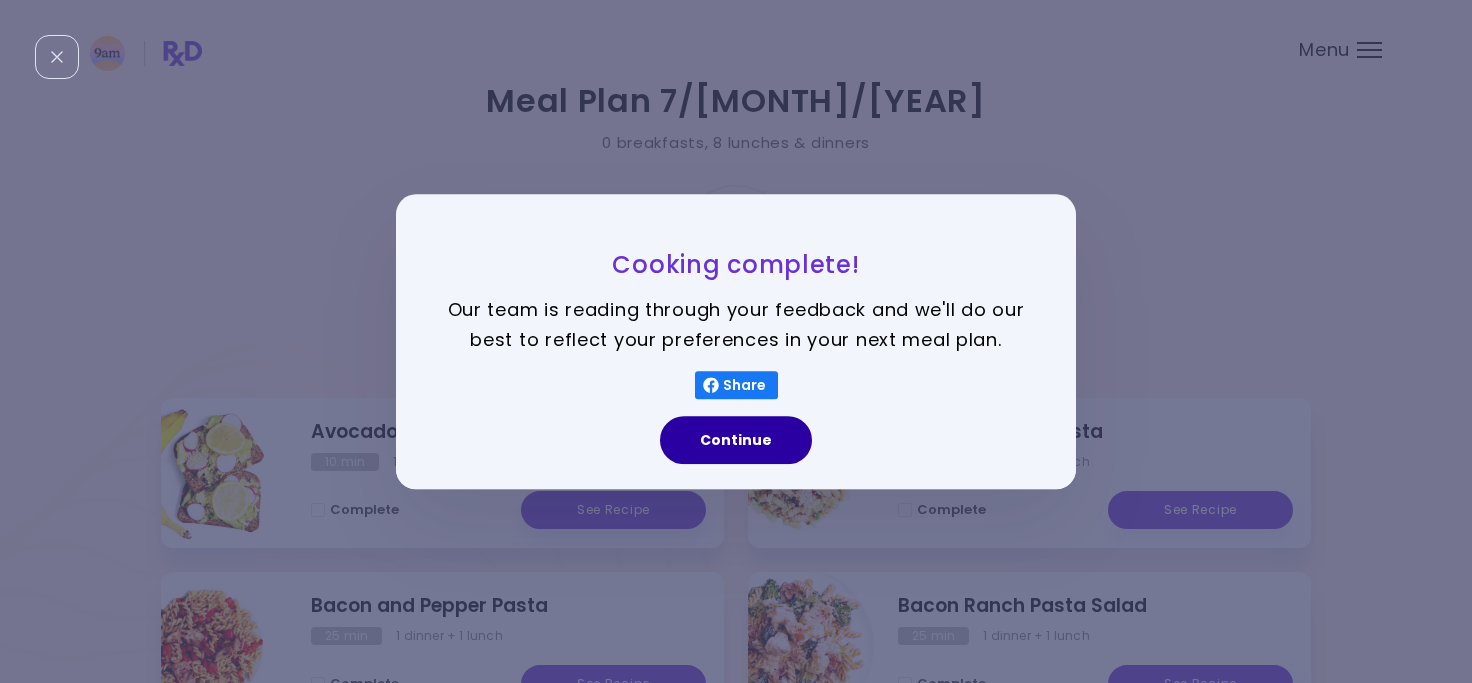 click on "Continue" at bounding box center [736, 440] 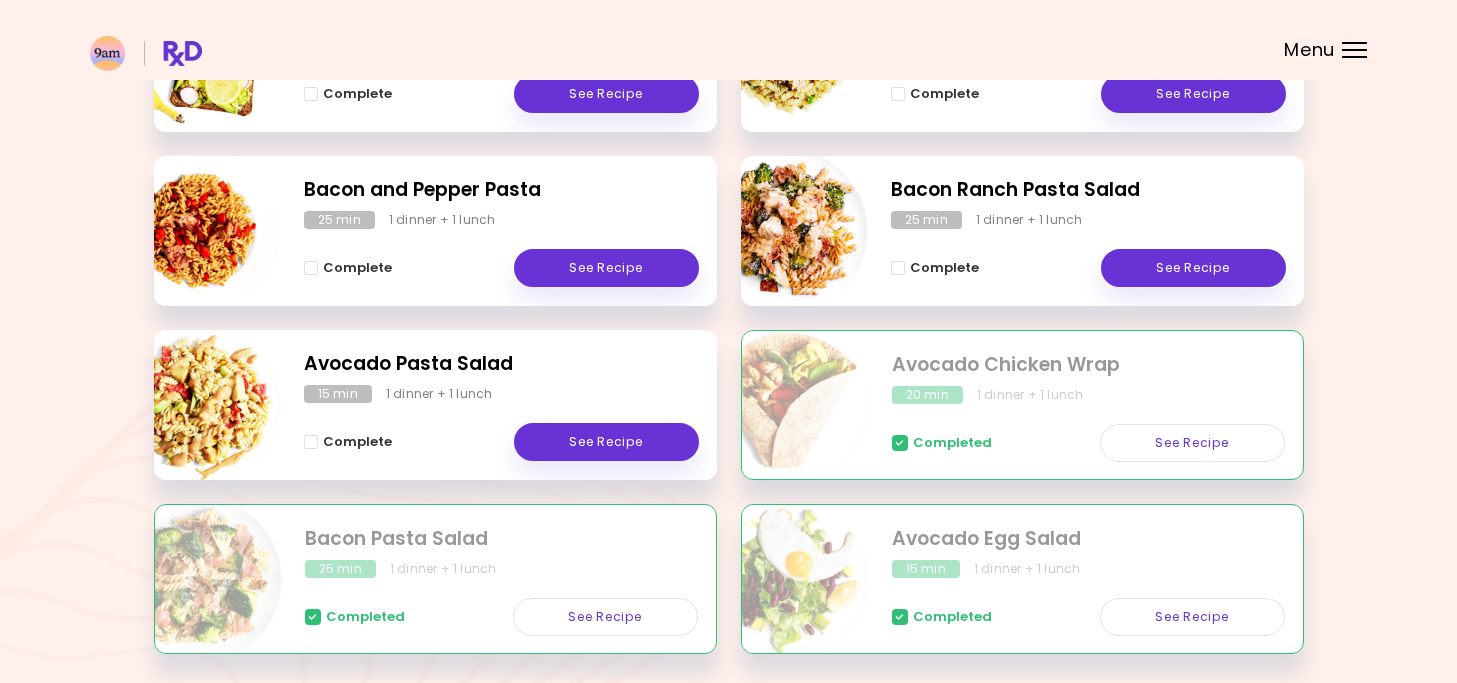 scroll, scrollTop: 196, scrollLeft: 0, axis: vertical 